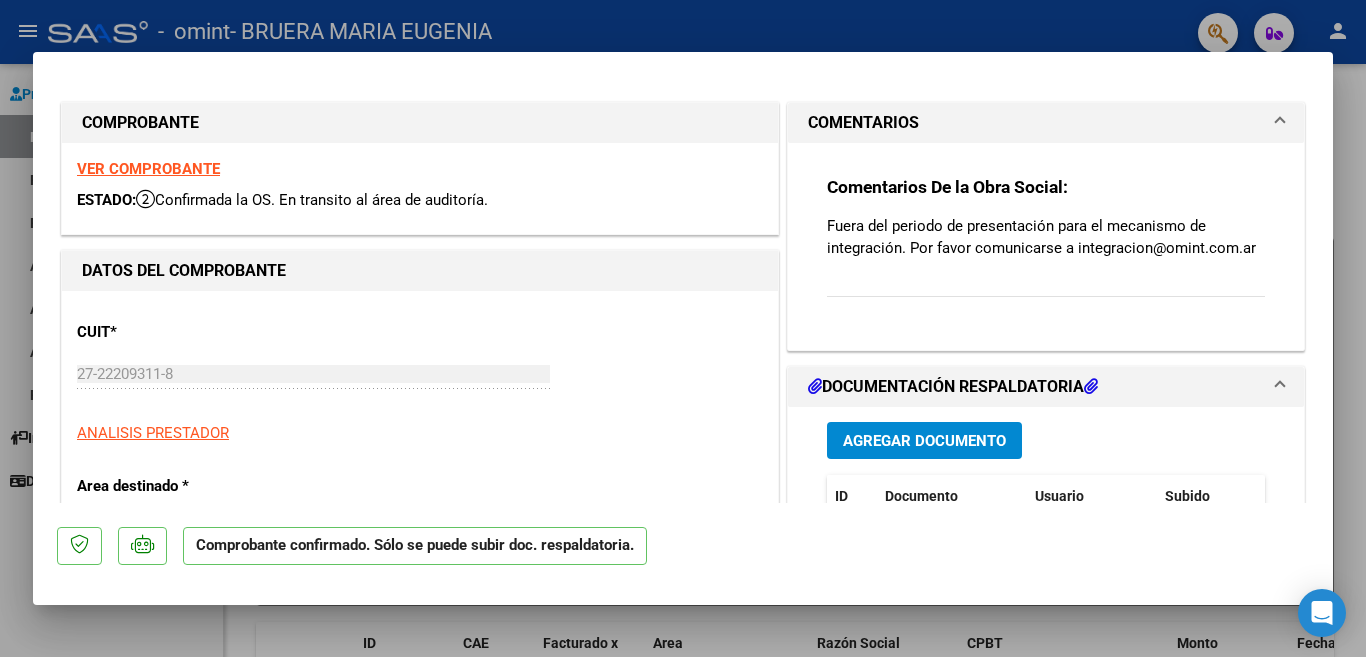 scroll, scrollTop: 0, scrollLeft: 0, axis: both 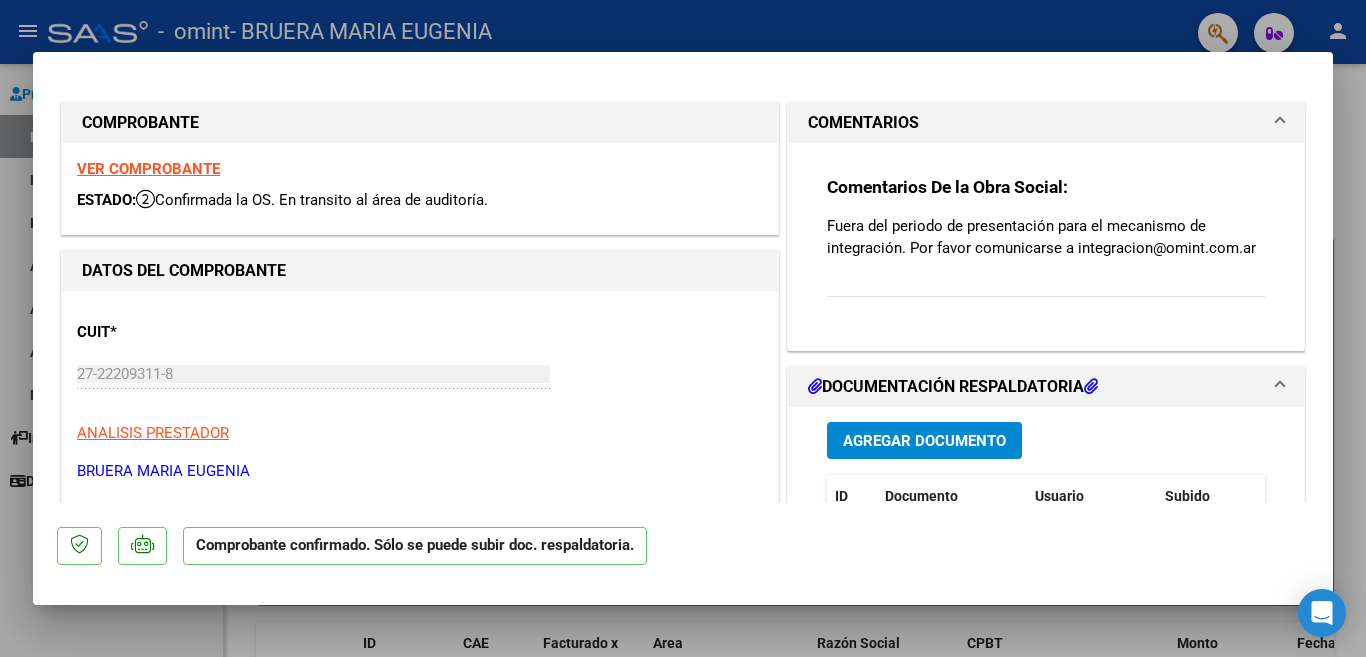 click at bounding box center [683, 328] 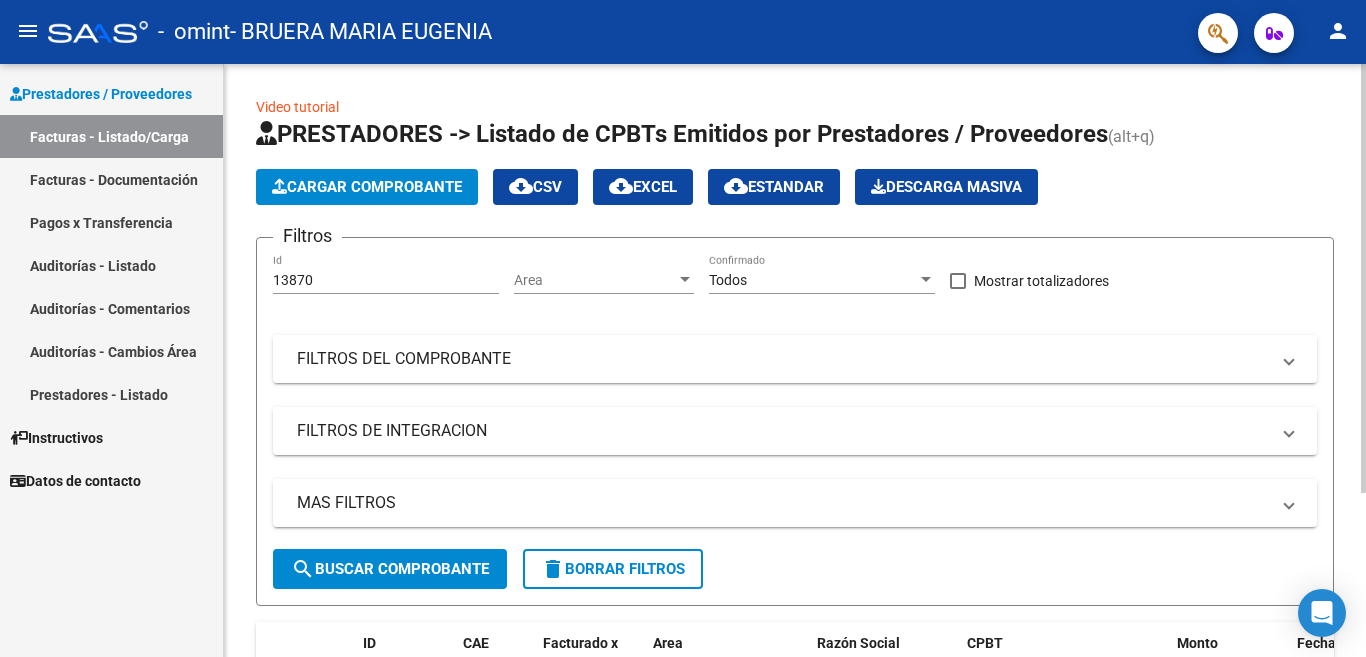 click on "Video tutorial   PRESTADORES -> Listado de CPBTs Emitidos por Prestadores / Proveedores (alt+q)   Cargar Comprobante
cloud_download  CSV  cloud_download  EXCEL  cloud_download  Estandar   Descarga Masiva
Filtros 13870 Id Area Area Todos Confirmado   Mostrar totalizadores   FILTROS DEL COMPROBANTE  Comprobante Tipo Comprobante Tipo Start date – End date Fec. Comprobante Desde / Hasta Días Emisión Desde(cant. días) Días Emisión Hasta(cant. días) CUIT / Razón Social Pto. Venta Nro. Comprobante Código SSS CAE Válido CAE Válido Todos Cargado Módulo Hosp. Todos Tiene facturacion Apócrifa Hospital Refes  FILTROS DE INTEGRACION  Período De Prestación Campos del Archivo de Rendición Devuelto x SSS (dr_envio) Todos Rendido x SSS (dr_envio) Tipo de Registro Tipo de Registro Período Presentación Período Presentación Campos del Legajo Asociado (preaprobación) Afiliado Legajo (cuil/nombre) Todos Solo facturas preaprobadas  MAS FILTROS  Todos Con Doc. Respaldatoria Todos Con Trazabilidad Todos –" 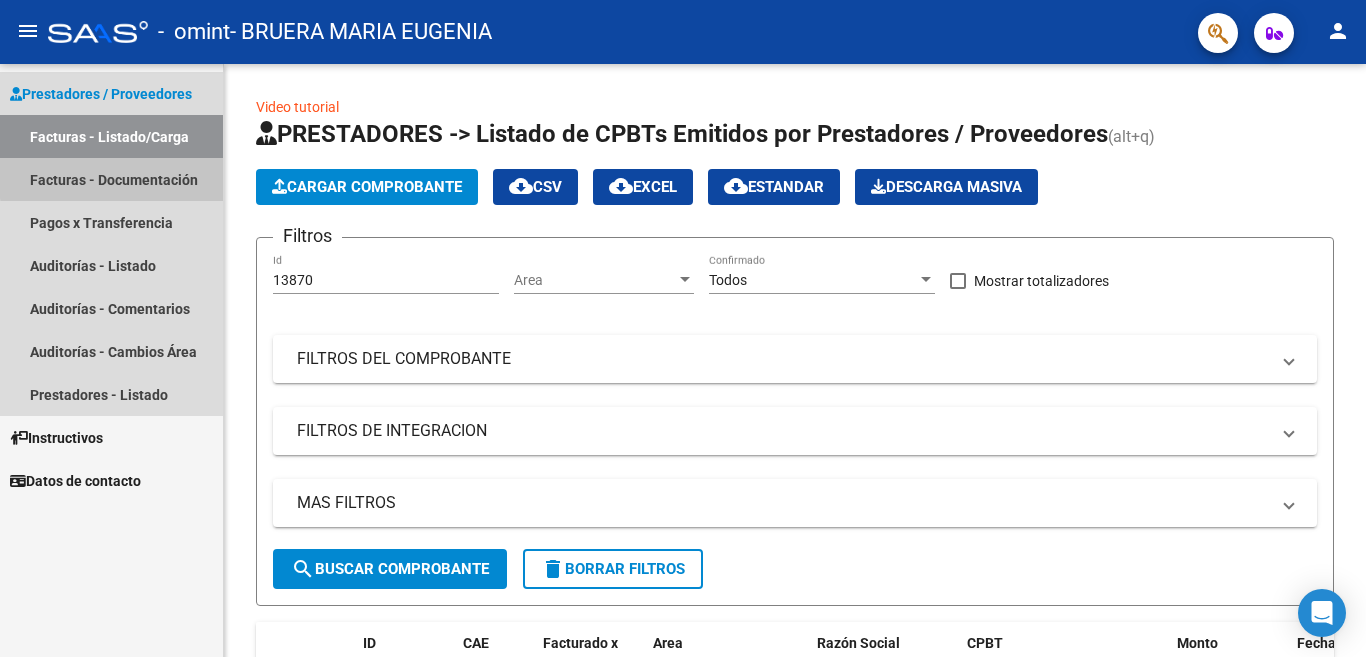 click on "Facturas - Documentación" at bounding box center (111, 179) 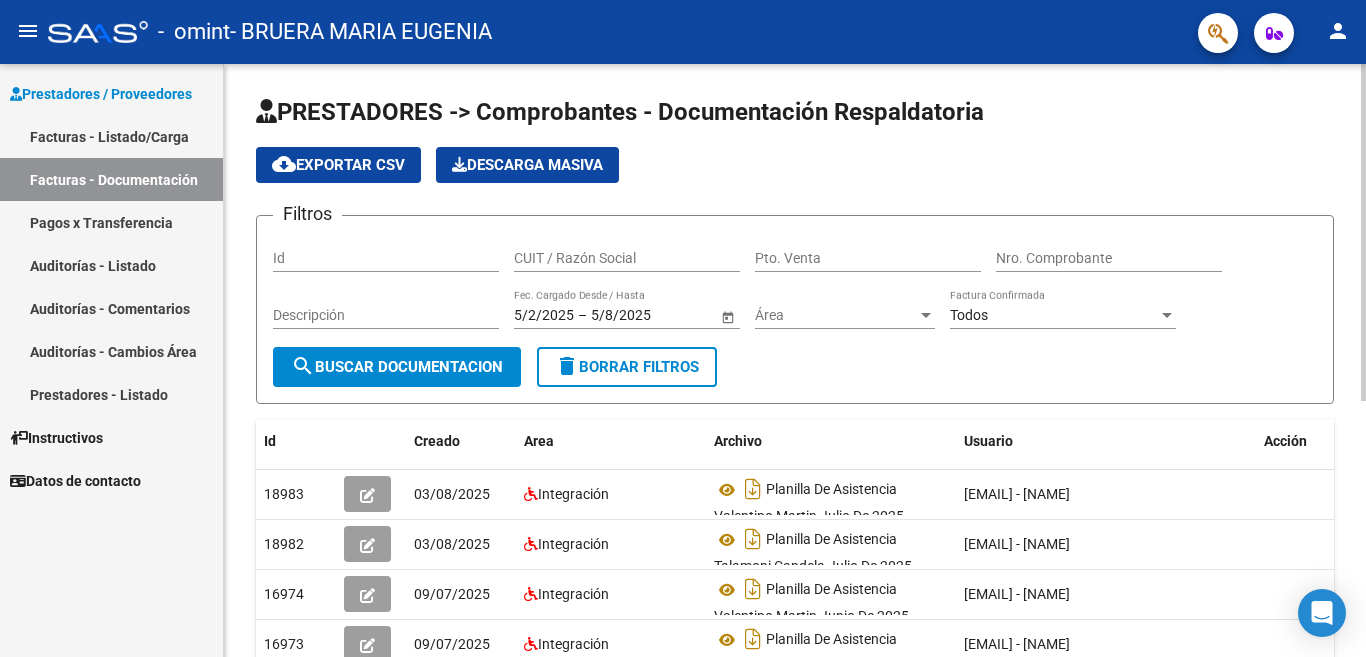 scroll, scrollTop: 51, scrollLeft: 0, axis: vertical 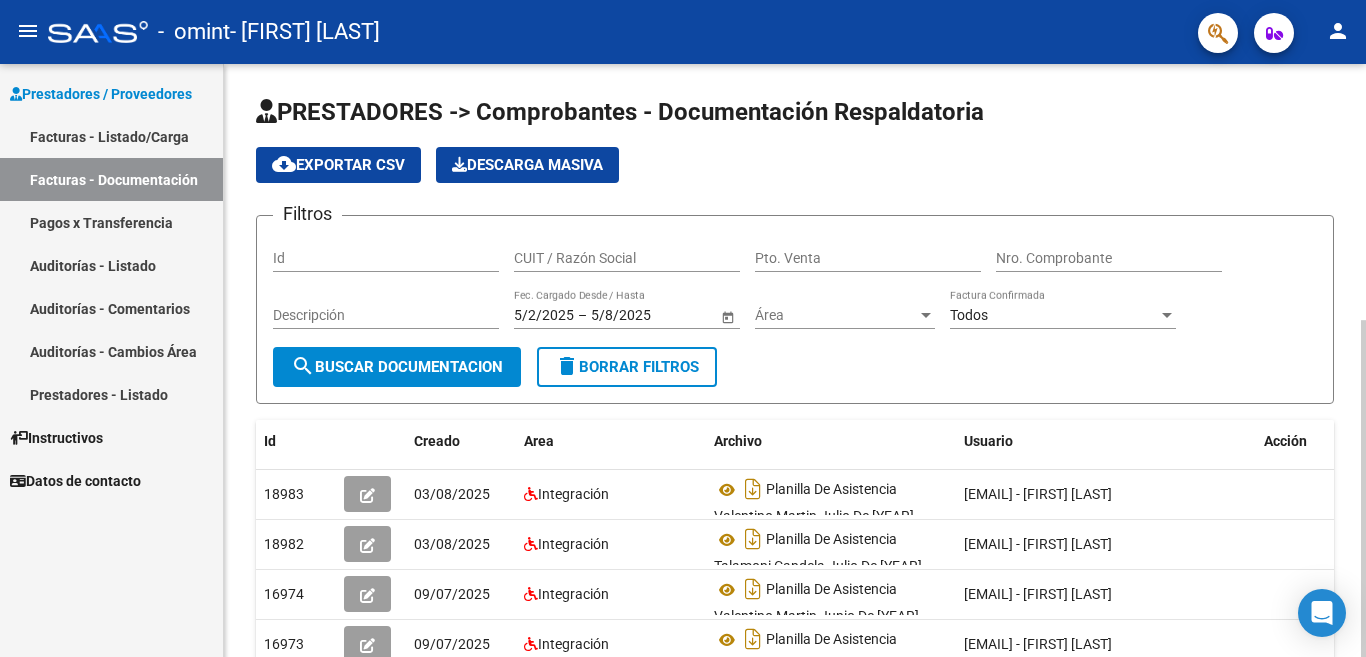 click on "PRESTADORES -> Comprobantes - Documentación Respaldatoria cloud_download  Exportar CSV   Descarga Masiva
Filtros Id CUIT / Razón Social Pto. Venta Nro. Comprobante Descripción 5/2/[YEAR] 5/2/[YEAR] – 5/8/[YEAR] 5/8/[YEAR] Fec. Cargado Desde / Hasta Área Área Todos Factura Confirmada search  Buscar Documentacion  delete  Borrar Filtros  Id Creado Area Archivo Usuario Acción 18983
03/08/[YEAR] Integración Planilla De Asistencia Valentino Martin Julio De [YEAR]  [EMAIL] -   [FIRST] [LAST]  18982
03/08/[YEAR] Integración Planilla De Asistencia Talamoni Candela Julio De [YEAR]  [EMAIL] -   [FIRST] [LAST]  16974
09/07/[YEAR] Integración Planilla De Asistencia Valentino Martin Junio De [YEAR]  [EMAIL] -   [FIRST] [LAST]  16973
09/07/[YEAR] Integración Planilla De Asistencia Valentino Martin Mayo De [YEAR]  [EMAIL] -   [FIRST] [LAST]  16971
09/07/[YEAR] Integración Planilla De Asistencia Valentino Martin Abril De [YEAR] 16968
16556" 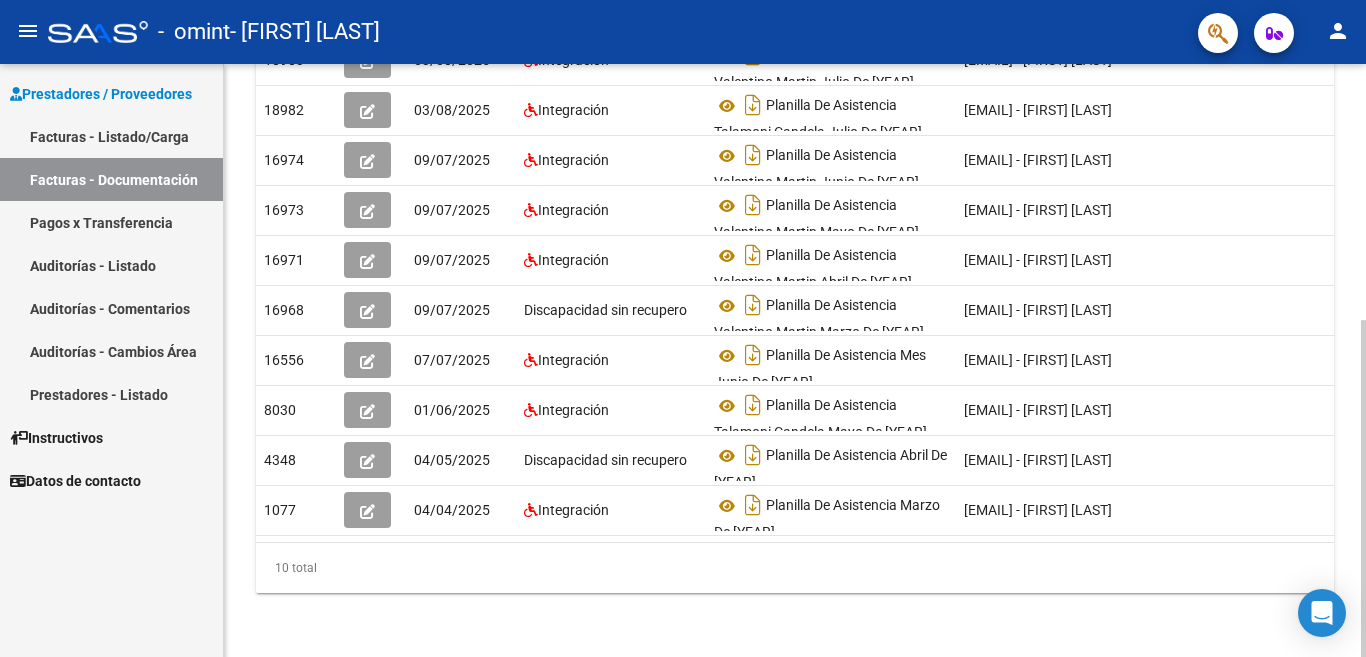 click 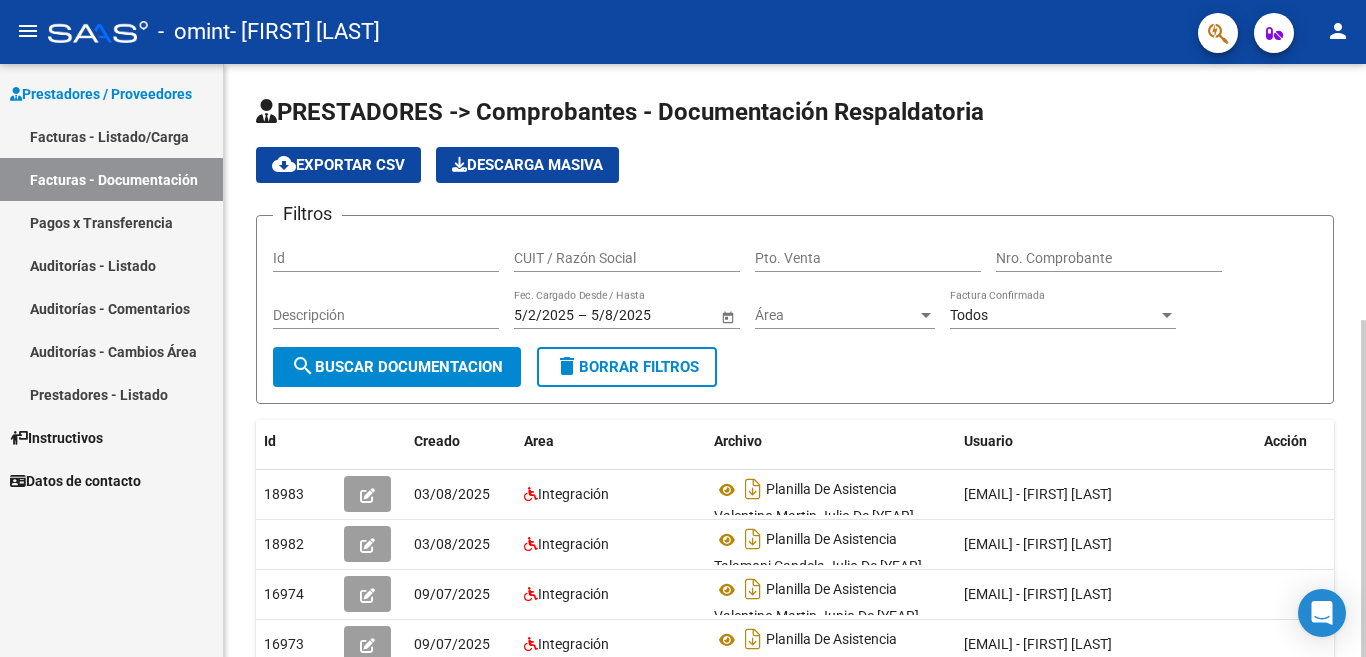 click 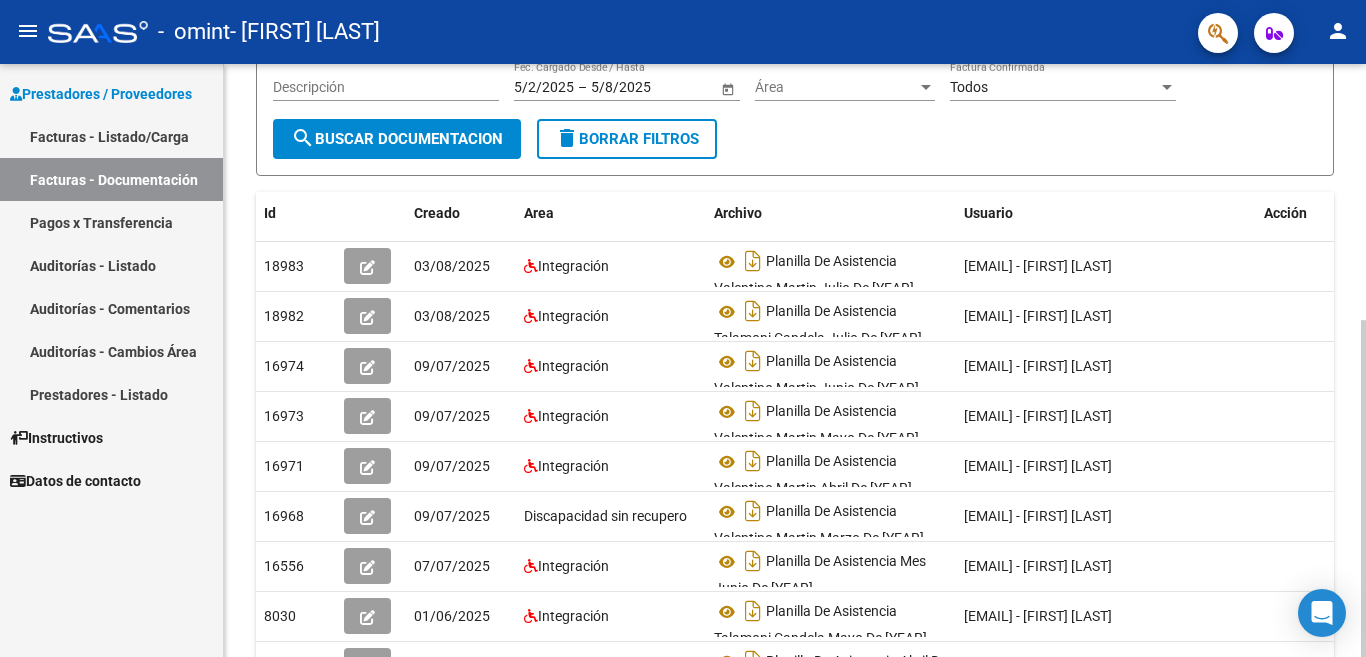 click 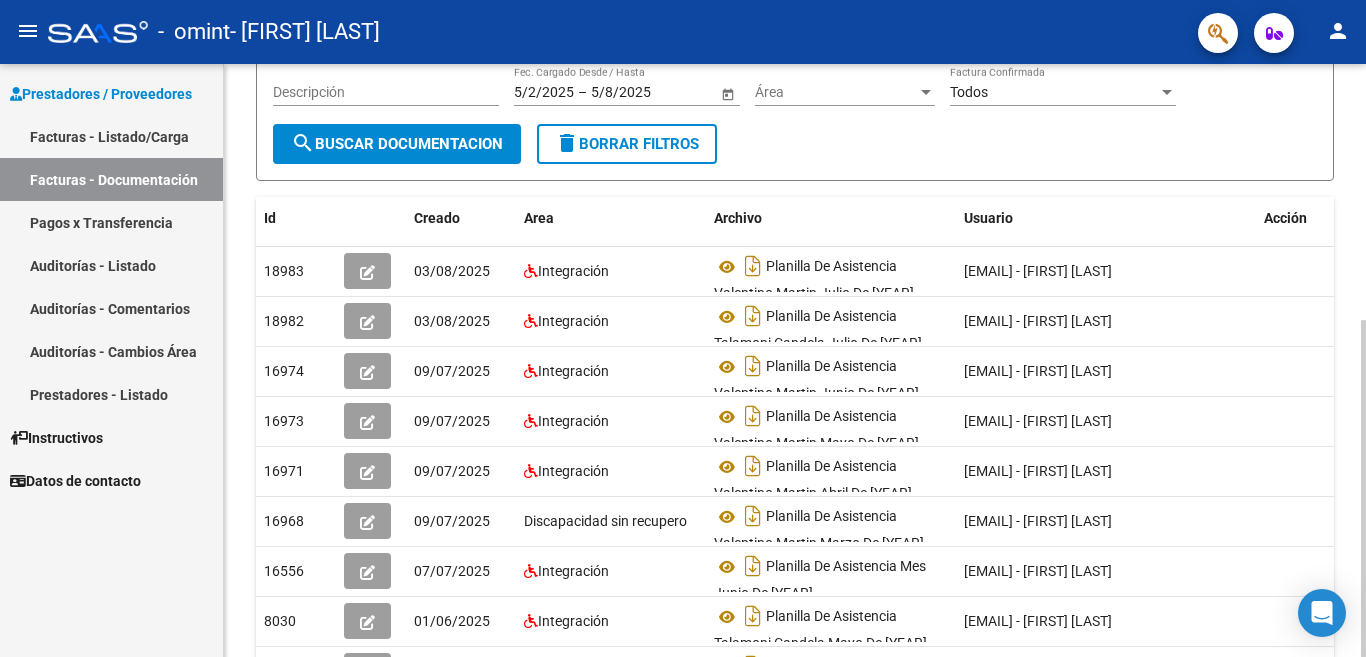 click on "PRESTADORES -> Comprobantes - Documentación Respaldatoria cloud_download  Exportar CSV   Descarga Masiva
Filtros Id CUIT / Razón Social Pto. Venta Nro. Comprobante Descripción 5/2/[YEAR] 5/2/[YEAR] – 5/8/[YEAR] 5/8/[YEAR] Fec. Cargado Desde / Hasta Área Área Todos Factura Confirmada search  Buscar Documentacion  delete  Borrar Filtros  Id Creado Area Archivo Usuario Acción 18983
03/08/[YEAR] Integración Planilla De Asistencia Valentino Martin Julio De [YEAR]  [EMAIL] -   [FIRST] [LAST]  18982
03/08/[YEAR] Integración Planilla De Asistencia Talamoni Candela Julio De [YEAR]  [EMAIL] -   [FIRST] [LAST]  16974
09/07/[YEAR] Integración Planilla De Asistencia Valentino Martin Junio De [YEAR]  [EMAIL] -   [FIRST] [LAST]  16973
09/07/[YEAR] Integración Planilla De Asistencia Valentino Martin Mayo De [YEAR]  [EMAIL] -   [FIRST] [LAST]  16971
09/07/[YEAR] Integración Planilla De Asistencia Valentino Martin Abril De [YEAR] 16968
16556" 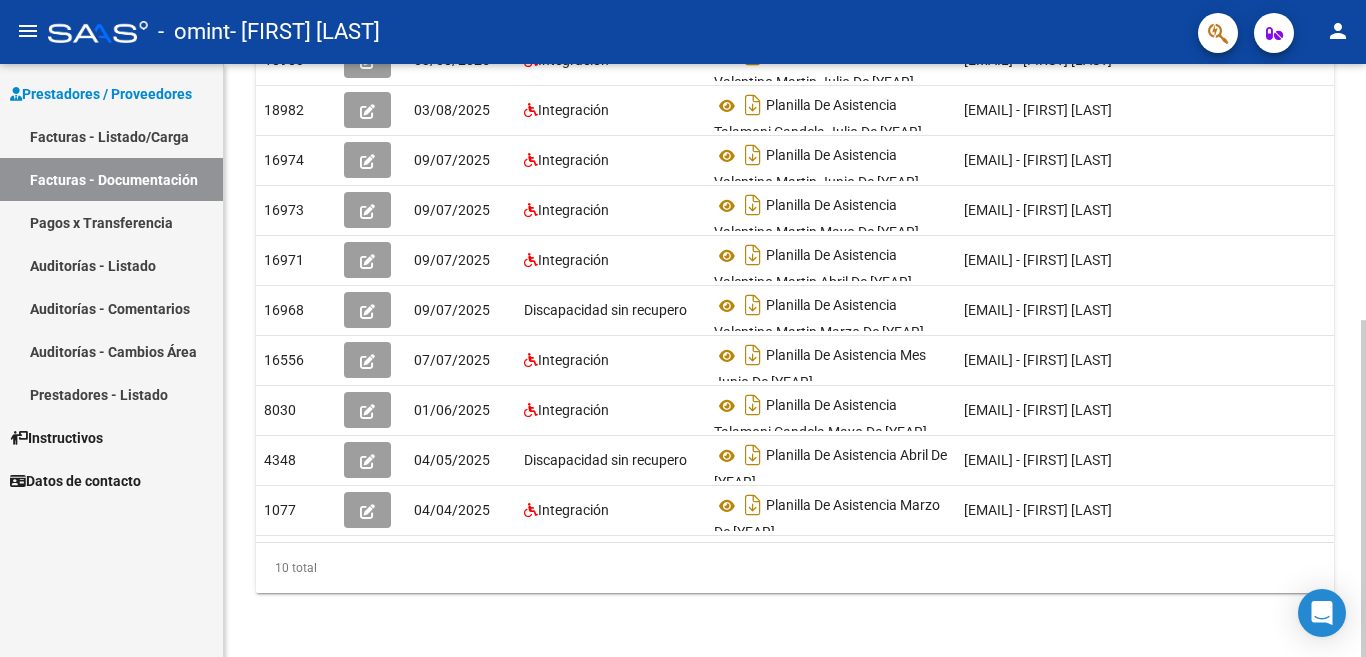 click 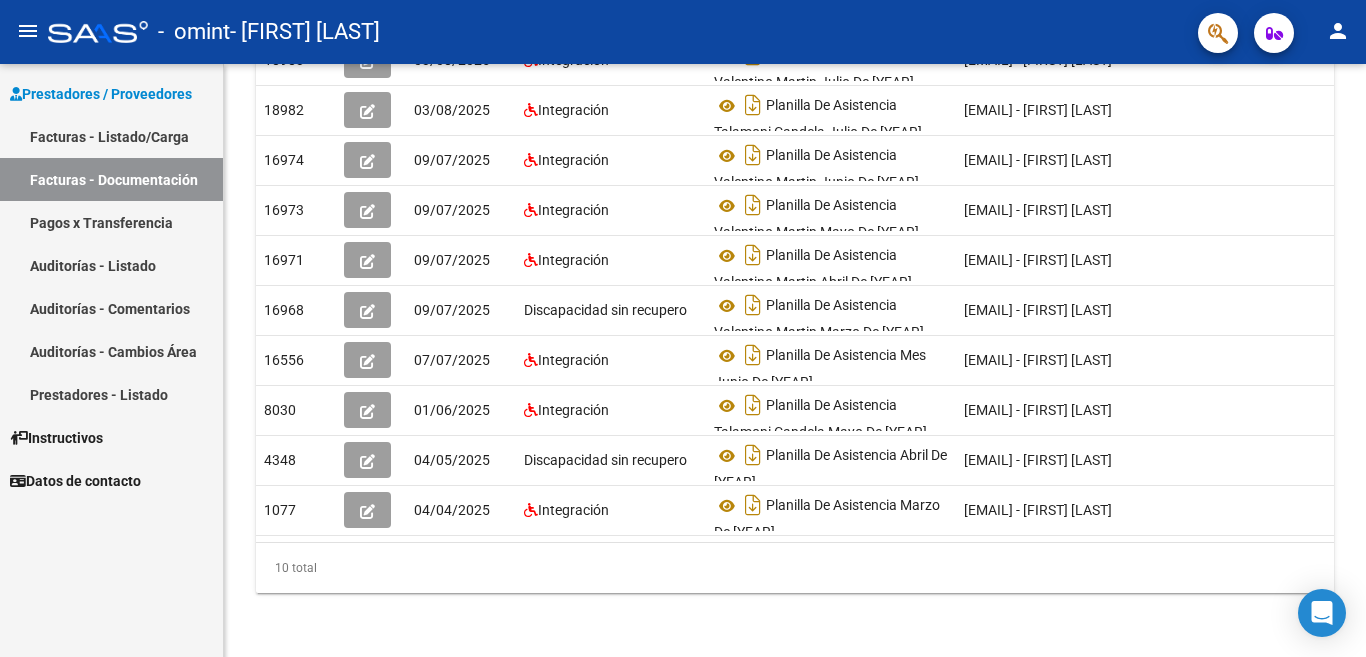 click on "Facturas - Listado/Carga" at bounding box center [111, 136] 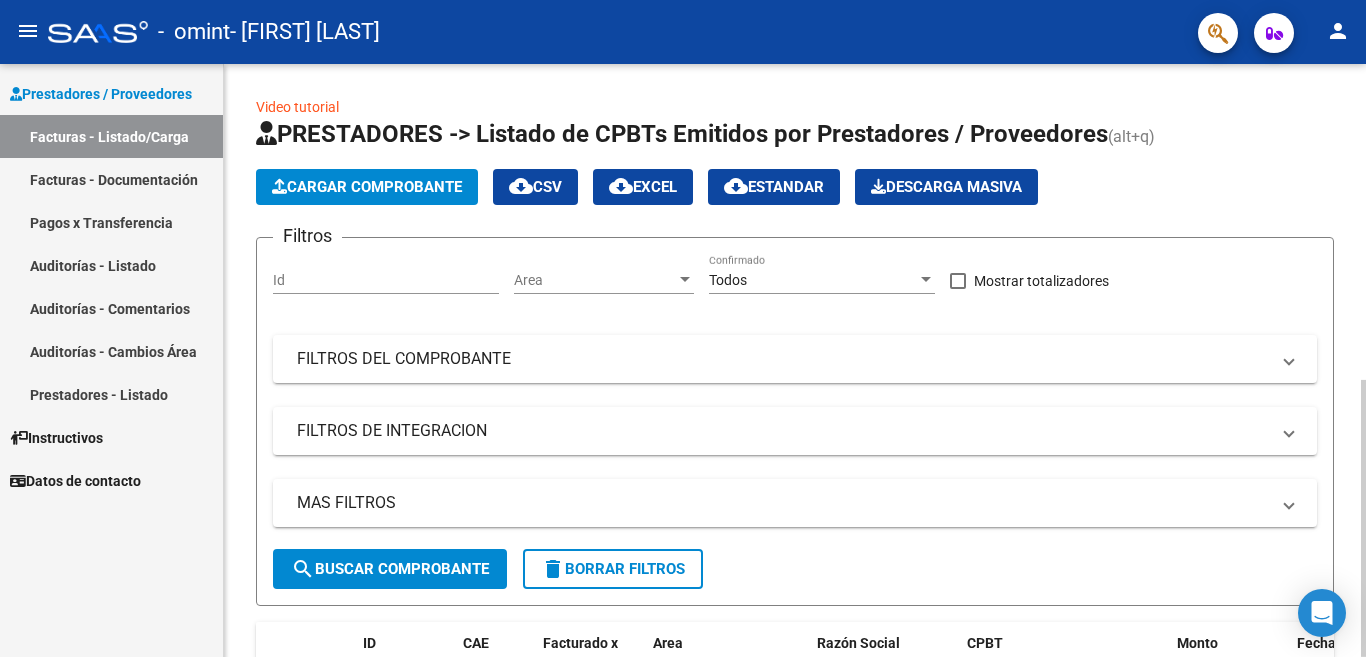 scroll, scrollTop: 593, scrollLeft: 0, axis: vertical 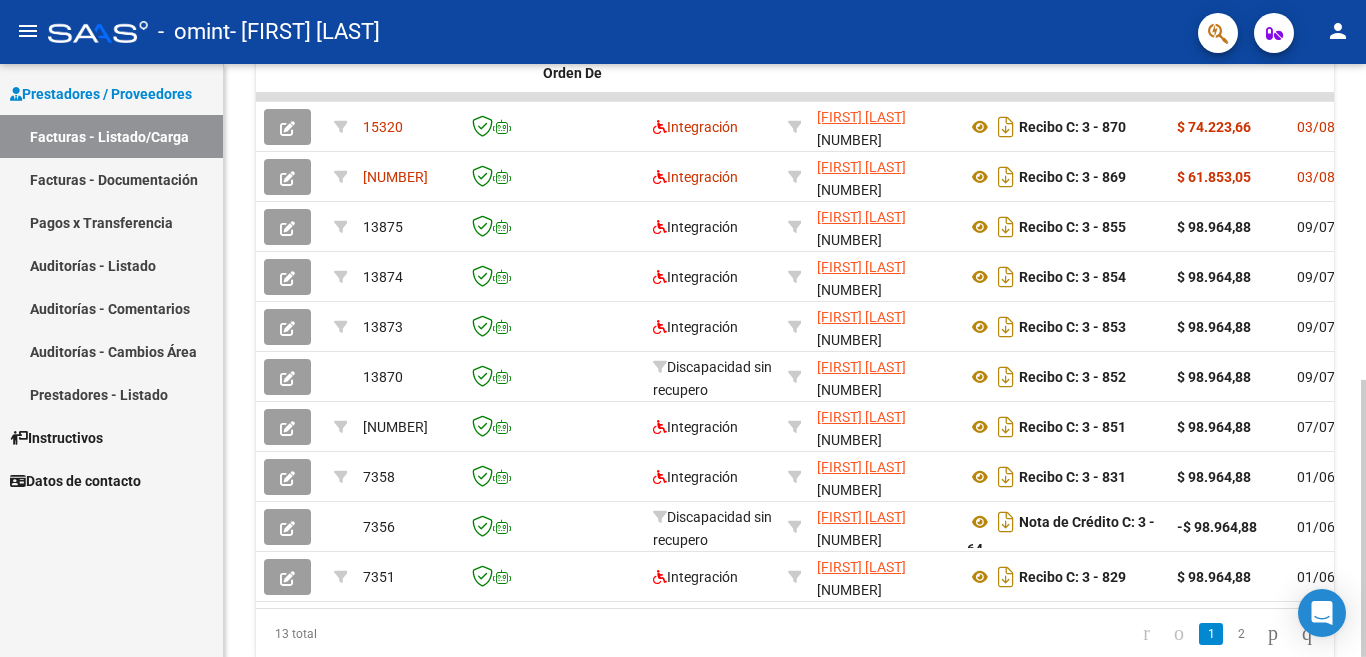 click 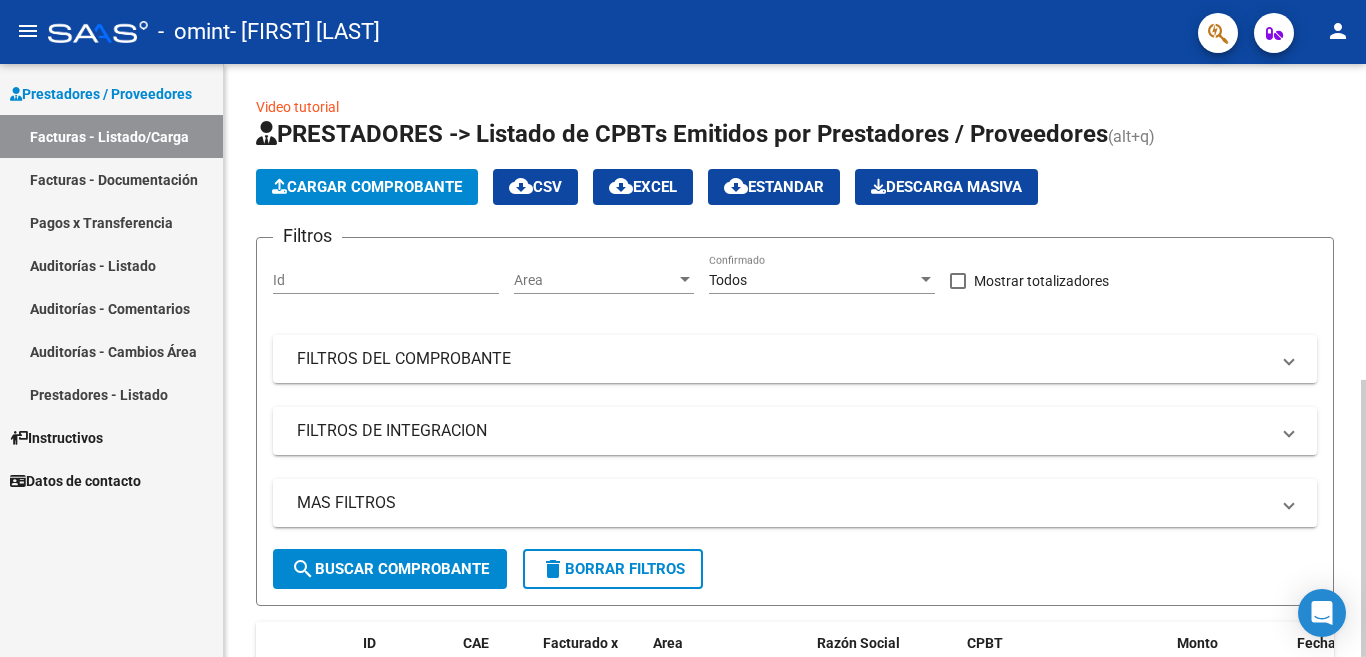 click 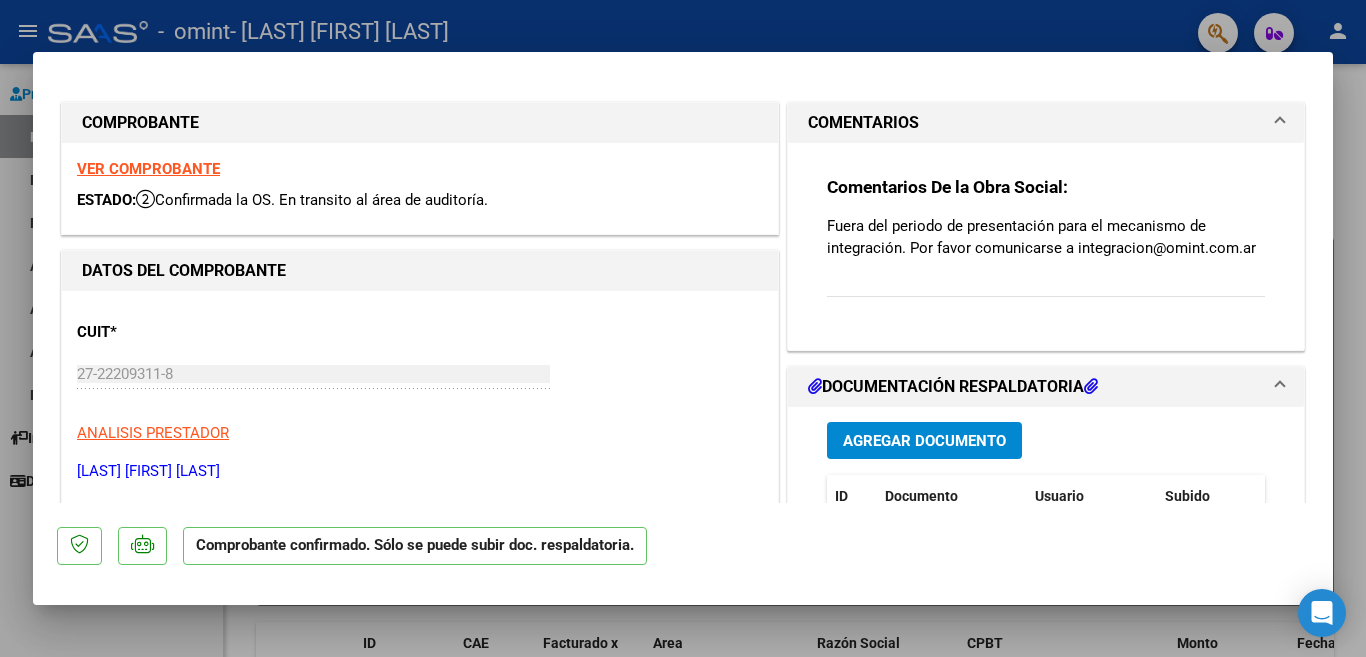 scroll, scrollTop: 0, scrollLeft: 0, axis: both 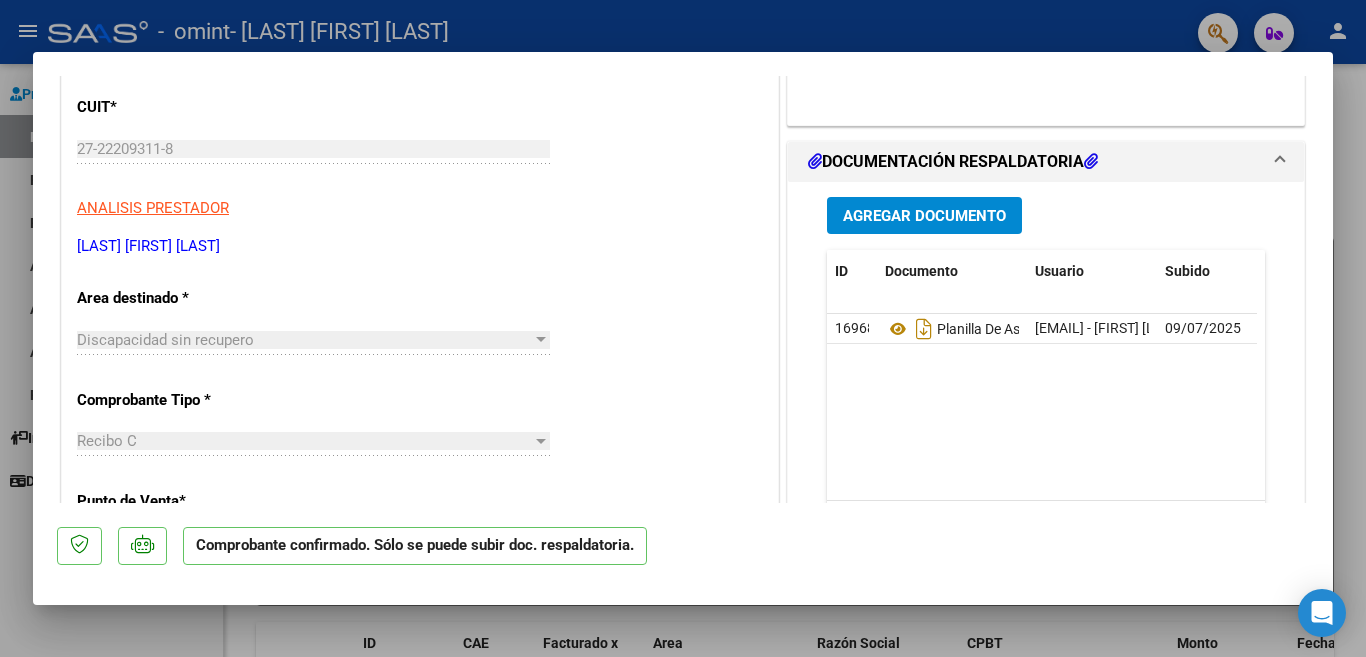 click at bounding box center [683, 328] 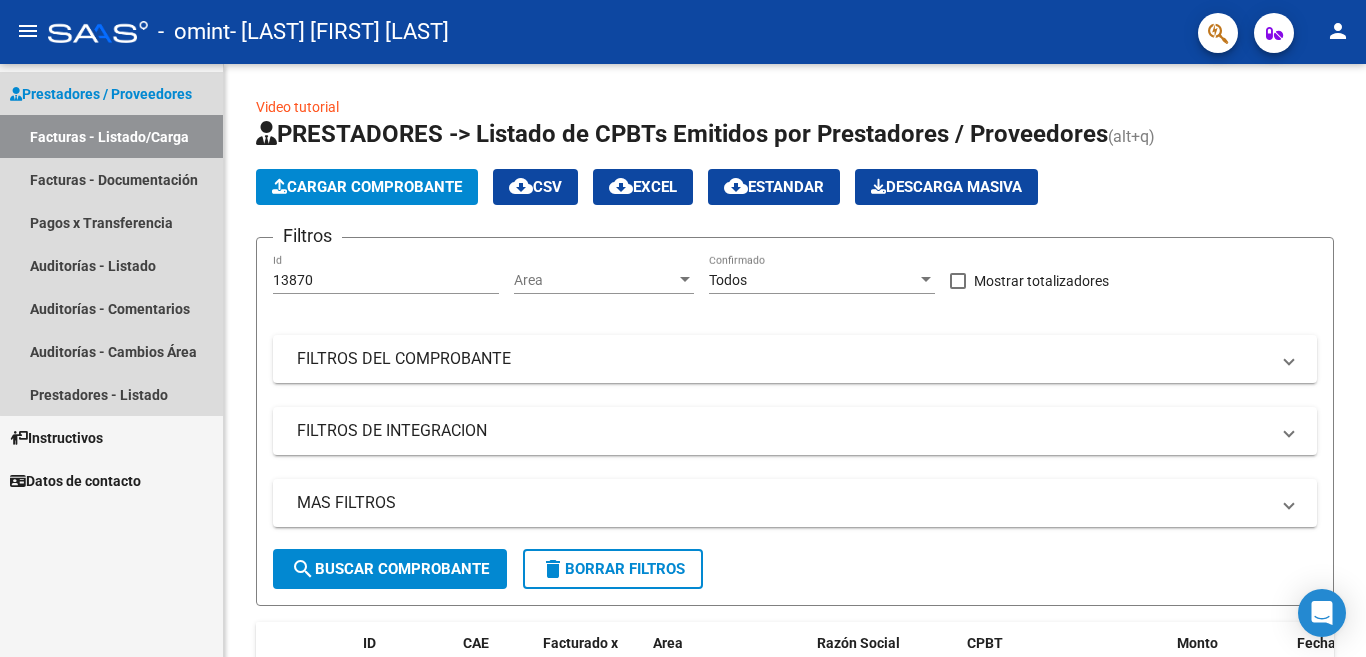 click on "Facturas - Listado/Carga" at bounding box center [111, 136] 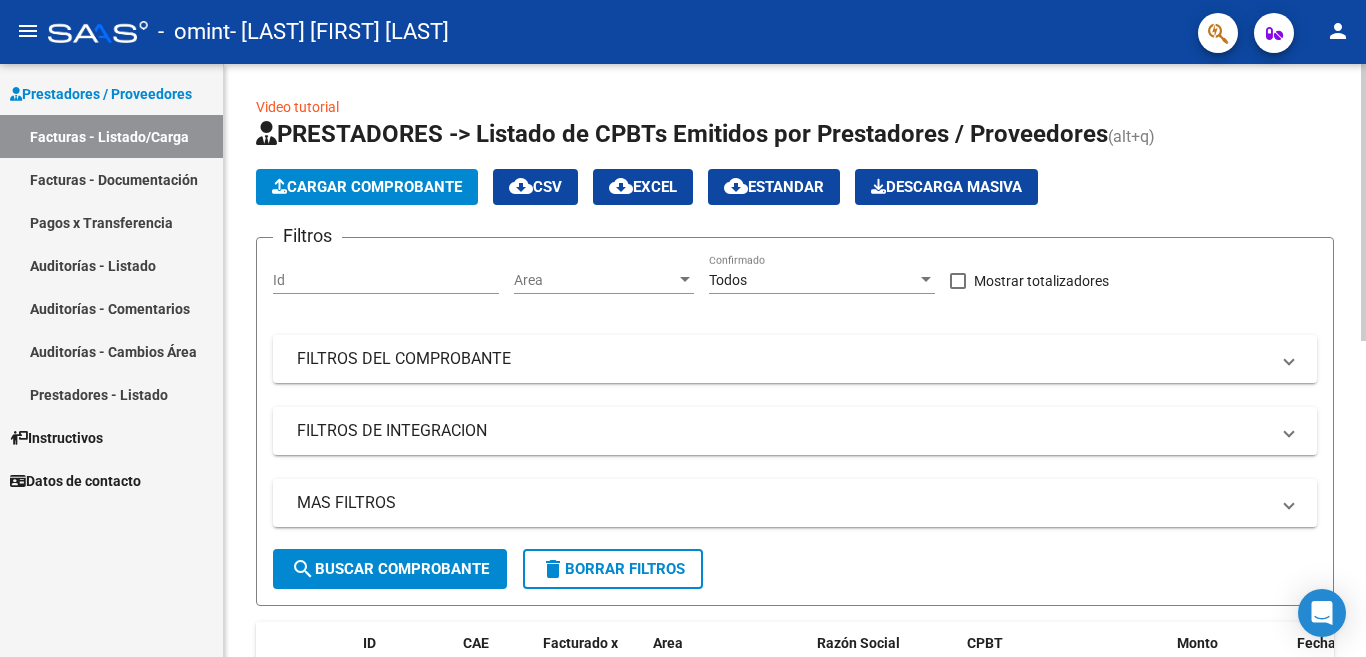 scroll, scrollTop: 593, scrollLeft: 0, axis: vertical 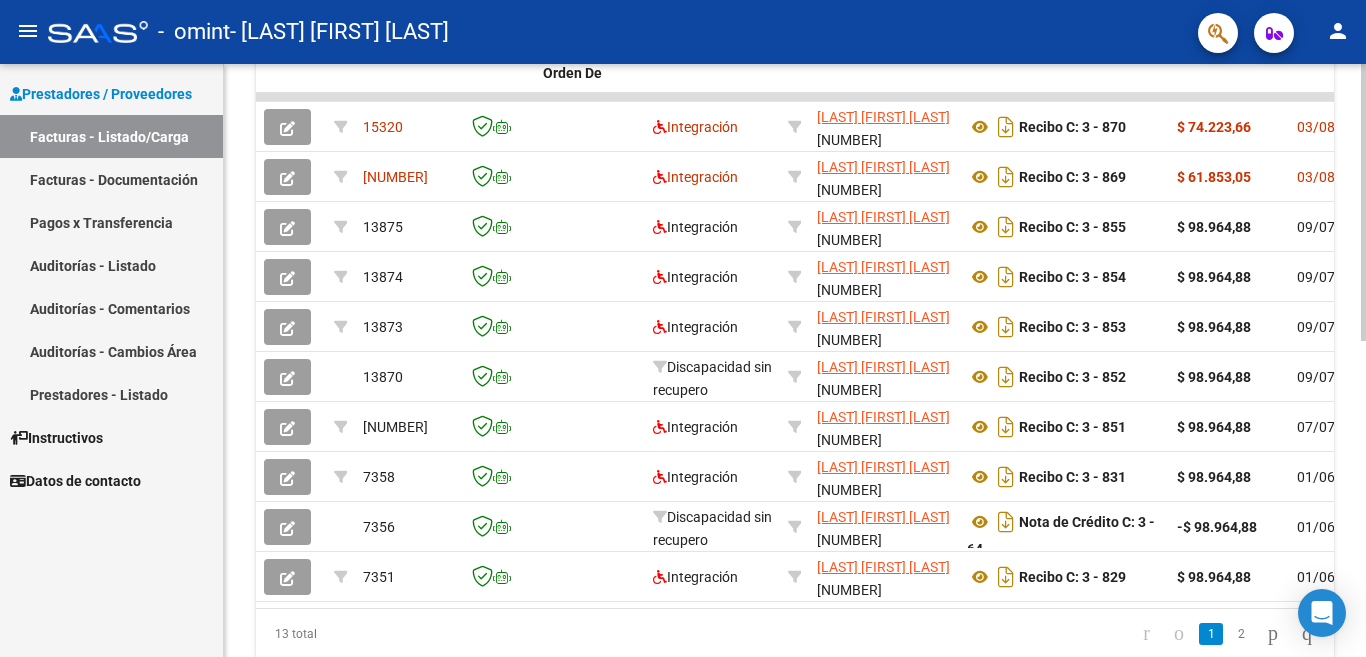 click 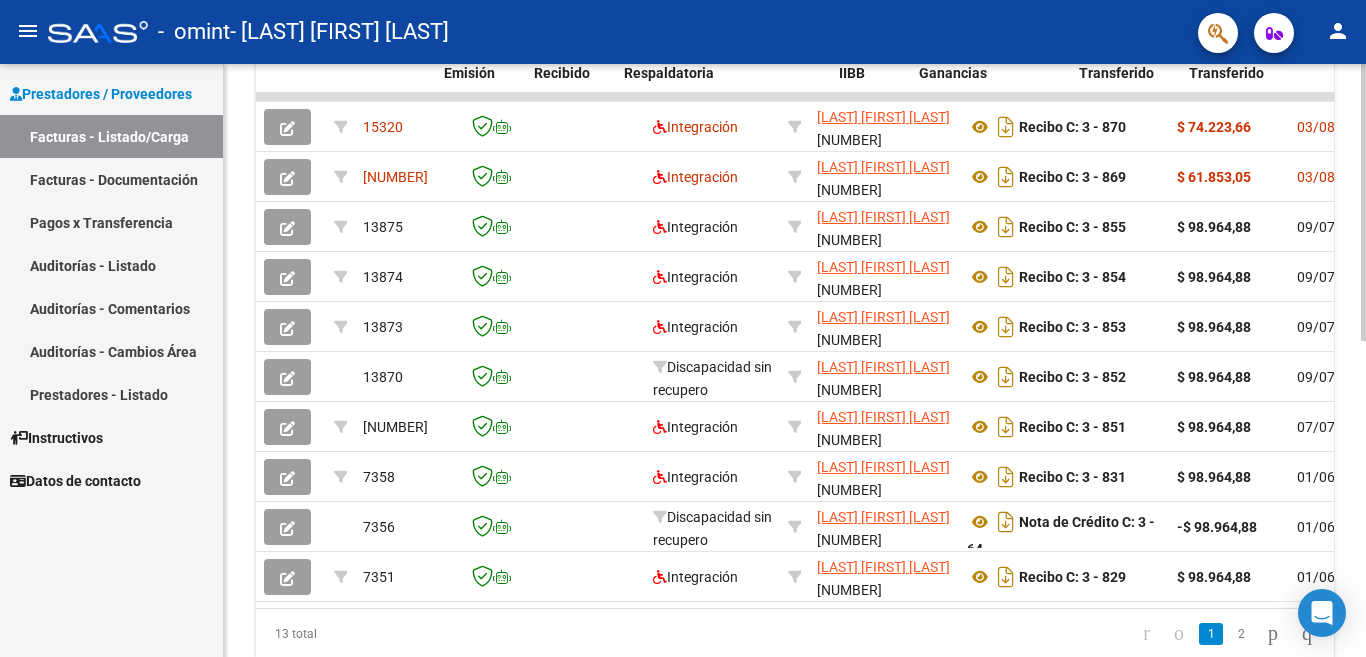 scroll, scrollTop: 0, scrollLeft: 943, axis: horizontal 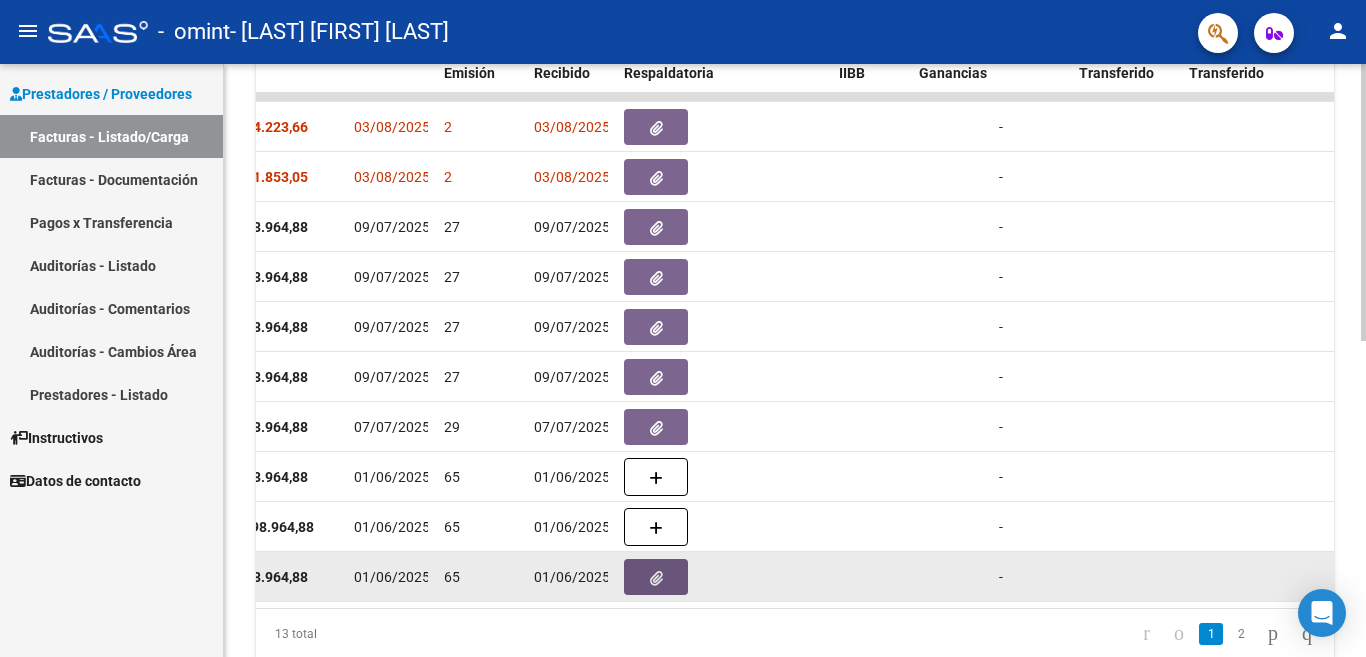 click 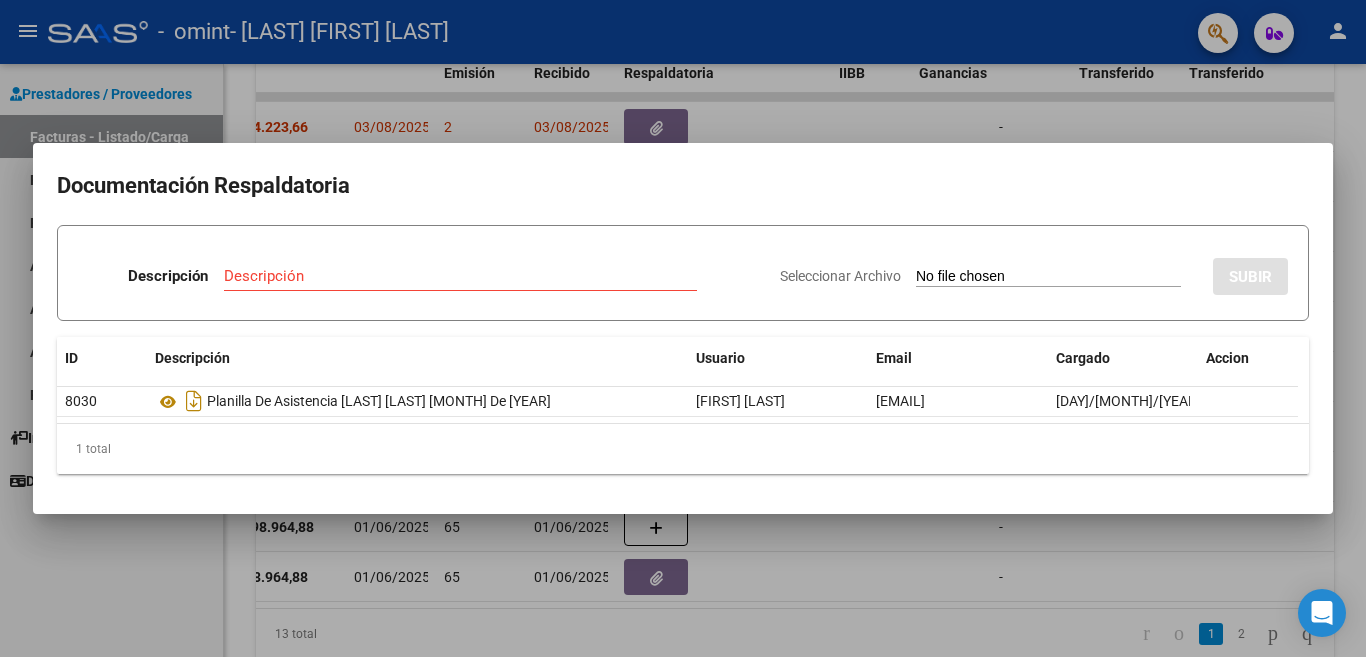 click at bounding box center [683, 328] 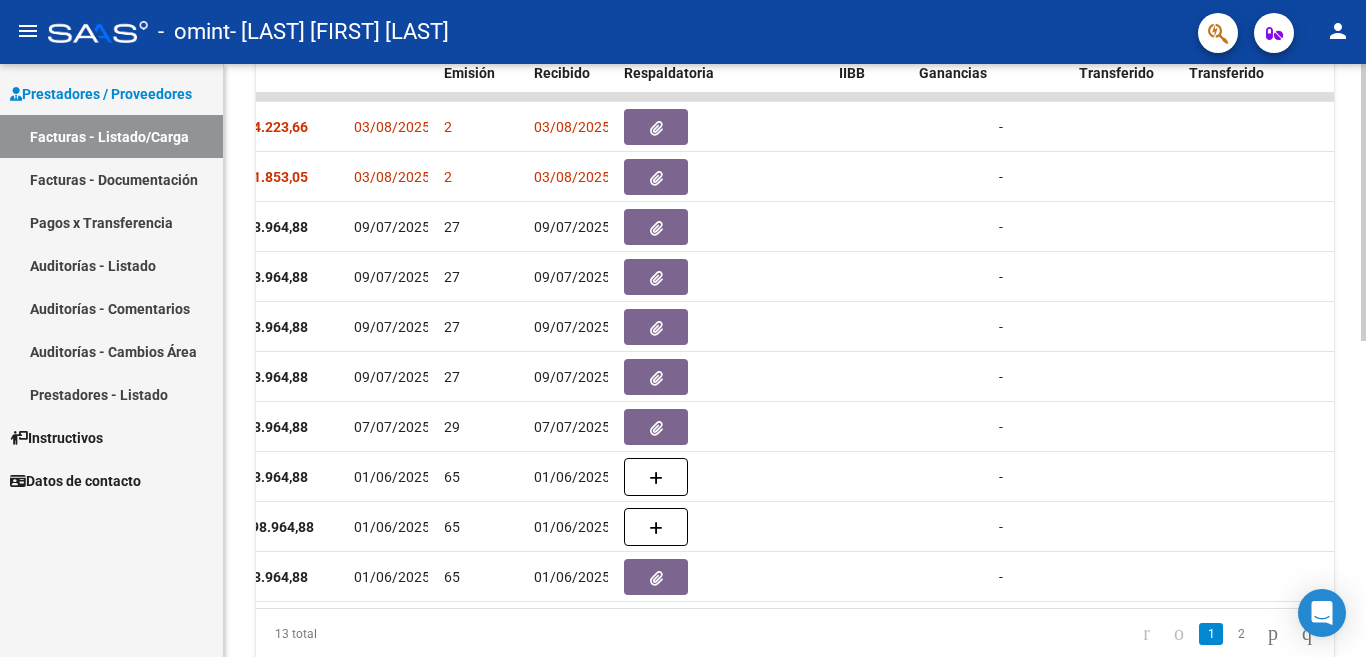 scroll, scrollTop: 0, scrollLeft: 0, axis: both 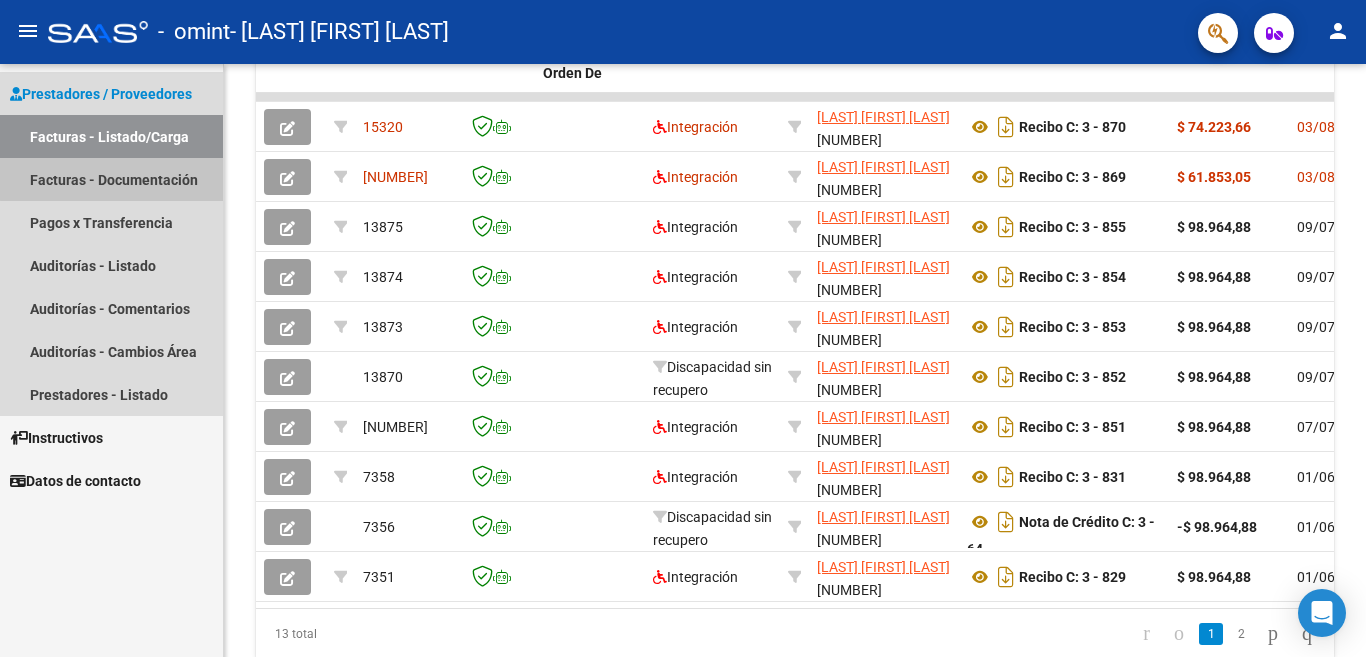 click on "Facturas - Documentación" at bounding box center [111, 179] 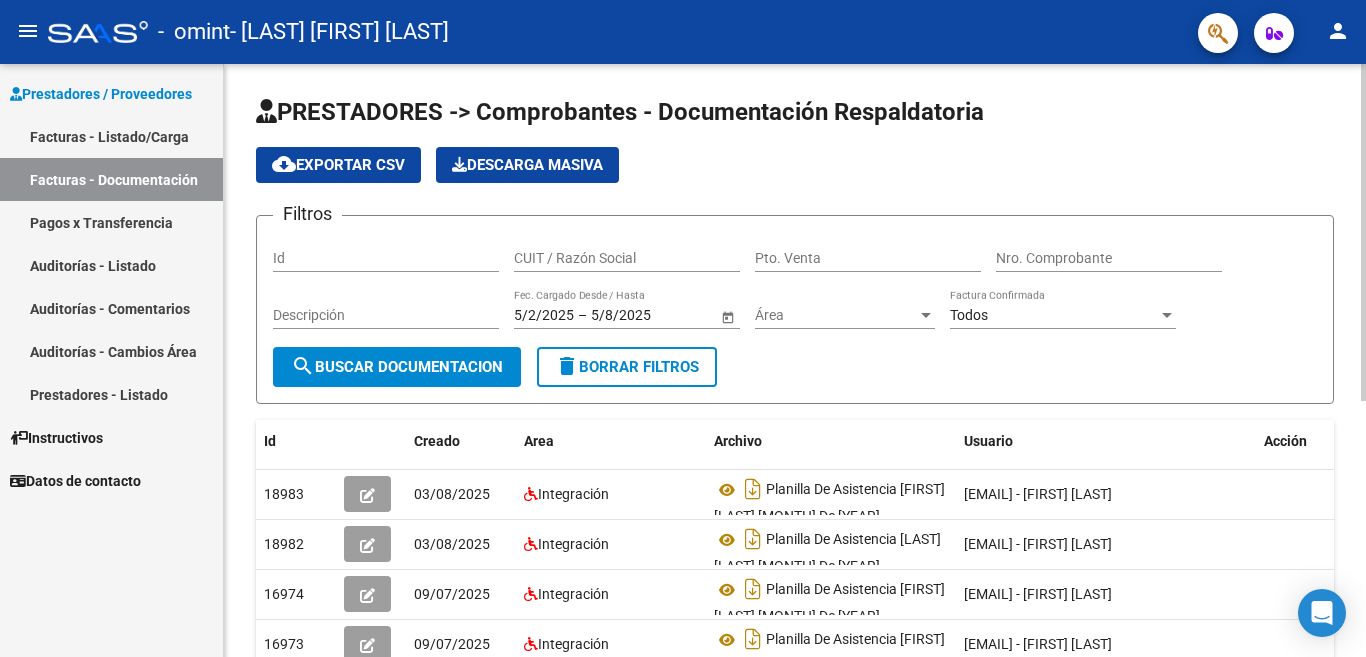scroll, scrollTop: 451, scrollLeft: 0, axis: vertical 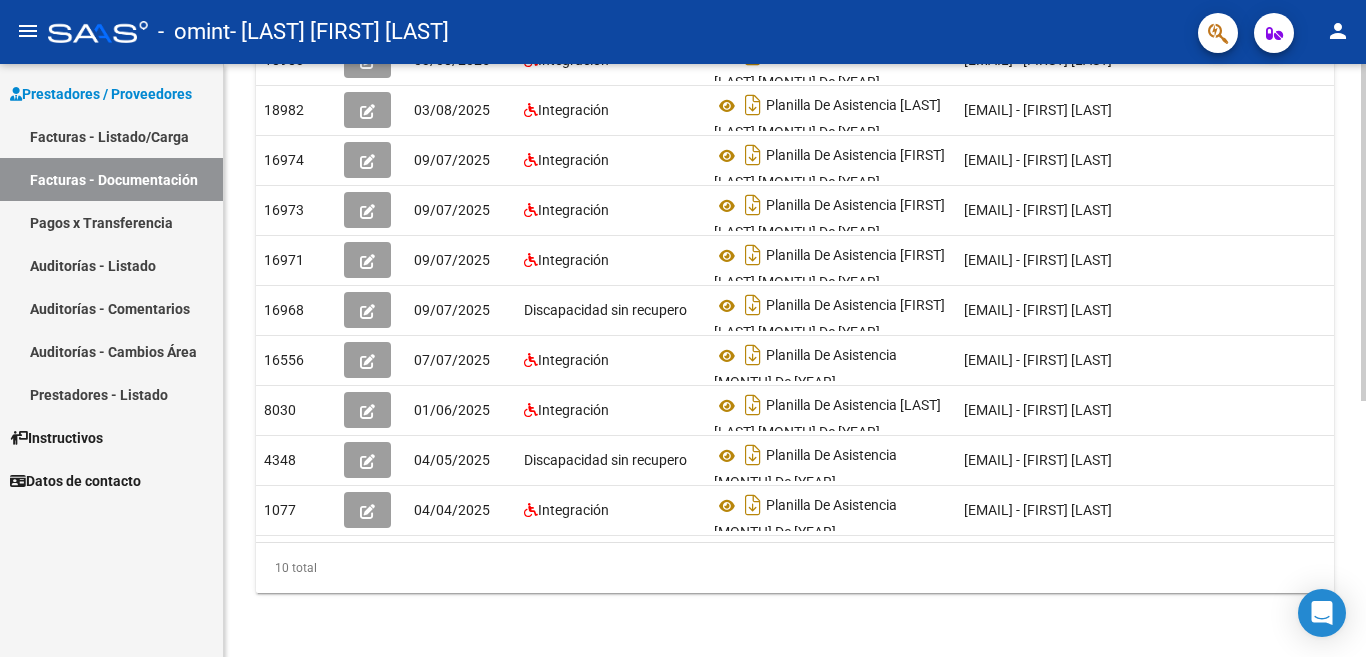 click 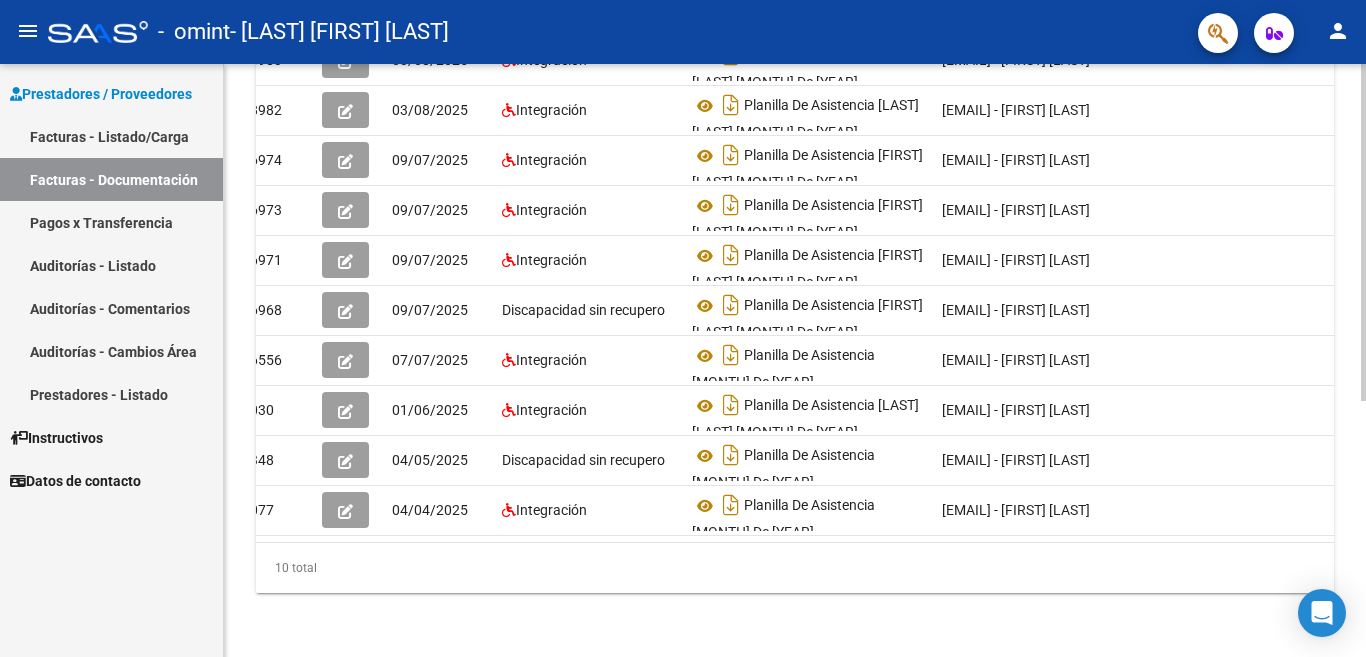 scroll, scrollTop: 0, scrollLeft: 0, axis: both 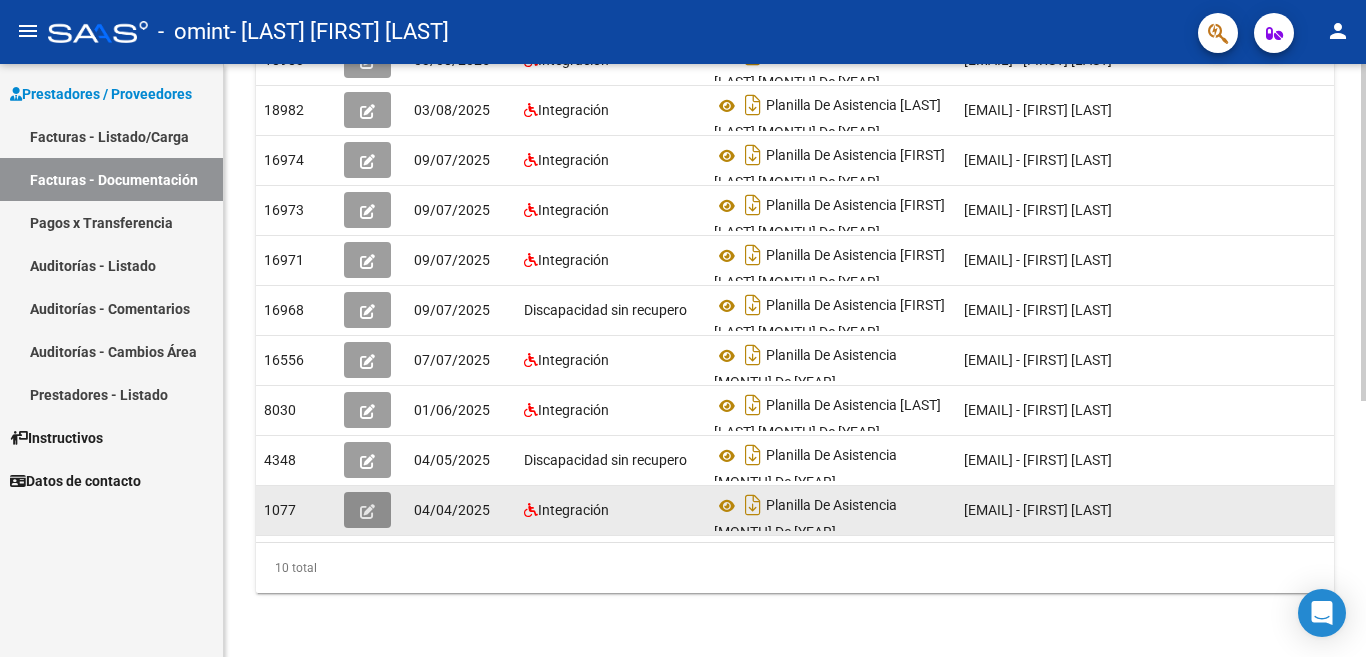 click 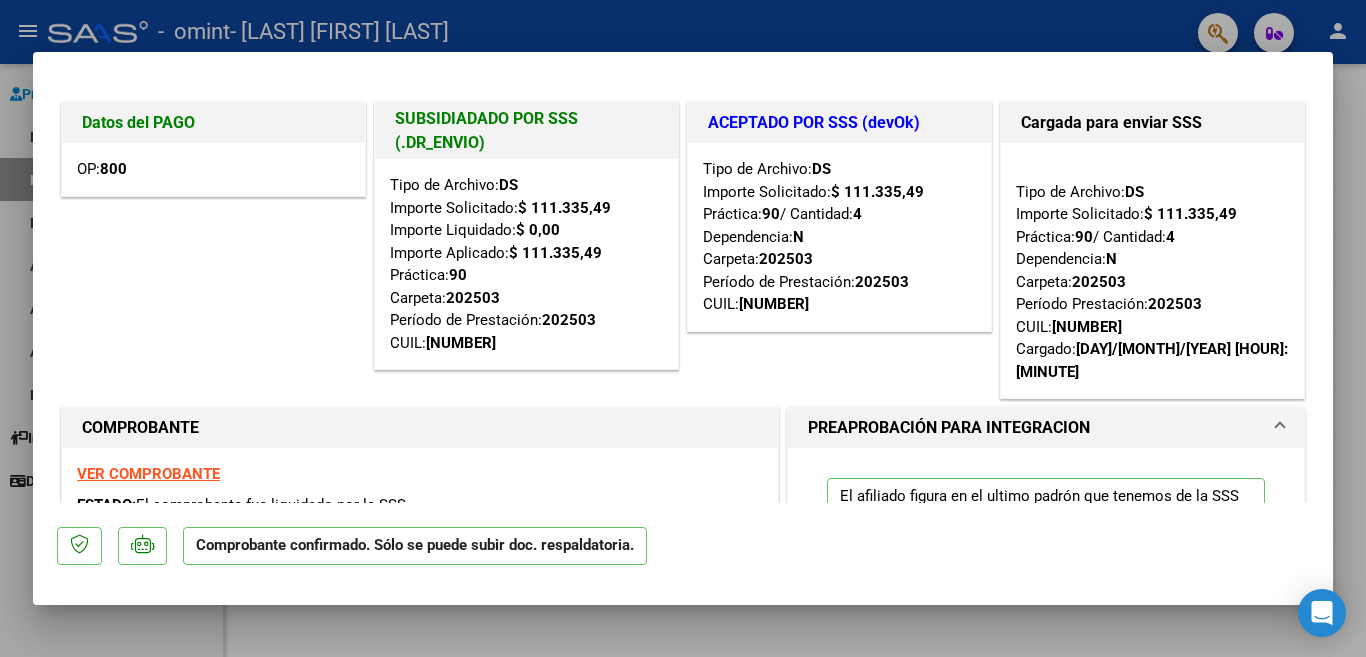 scroll, scrollTop: 374, scrollLeft: 0, axis: vertical 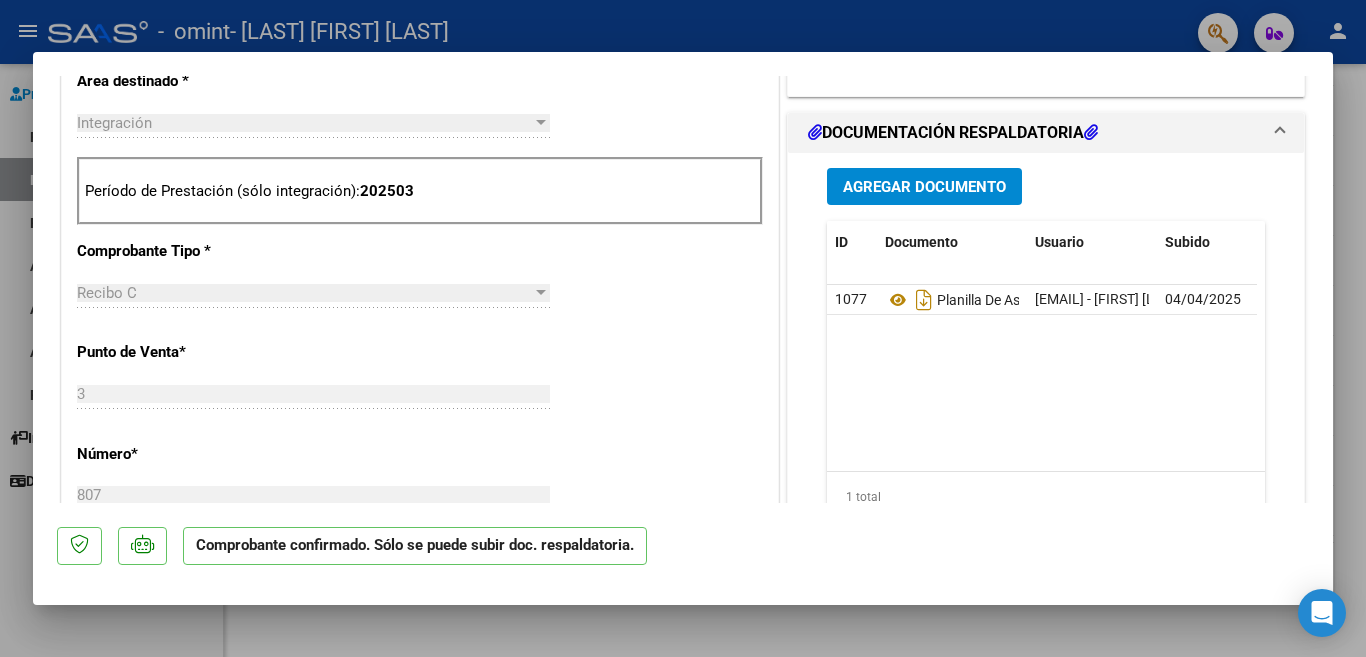 click at bounding box center (683, 328) 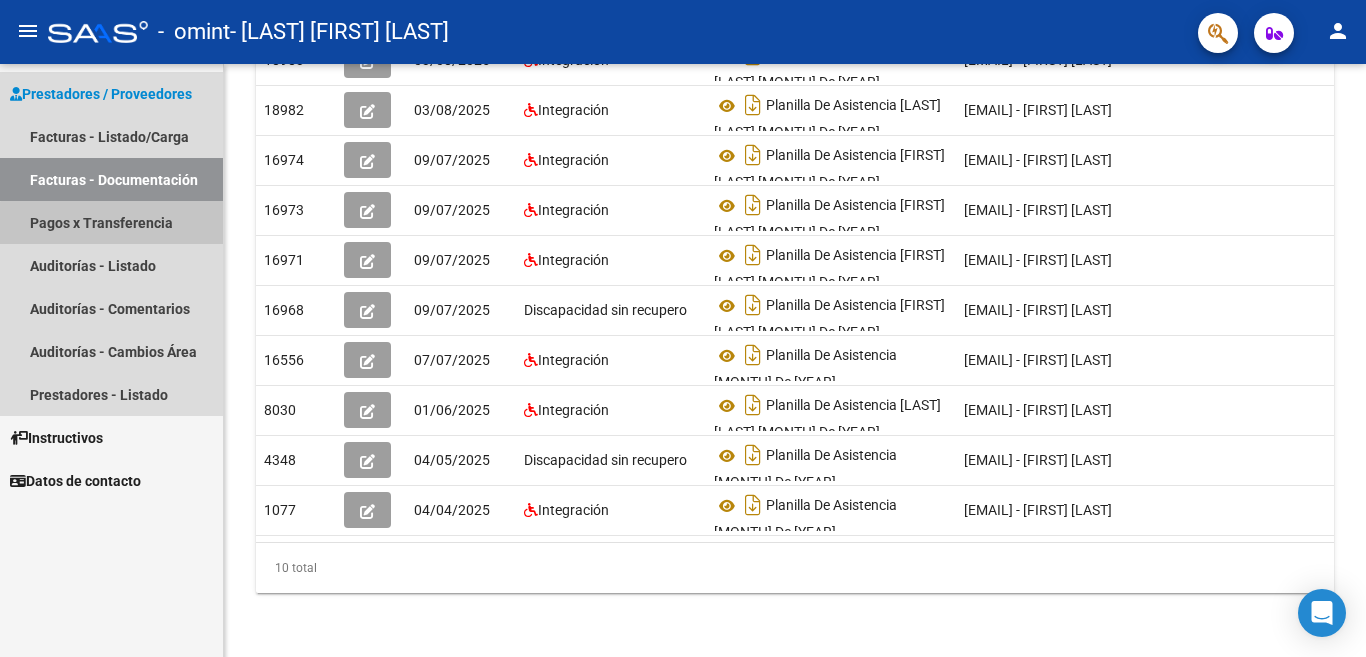 click on "Pagos x Transferencia" at bounding box center [111, 222] 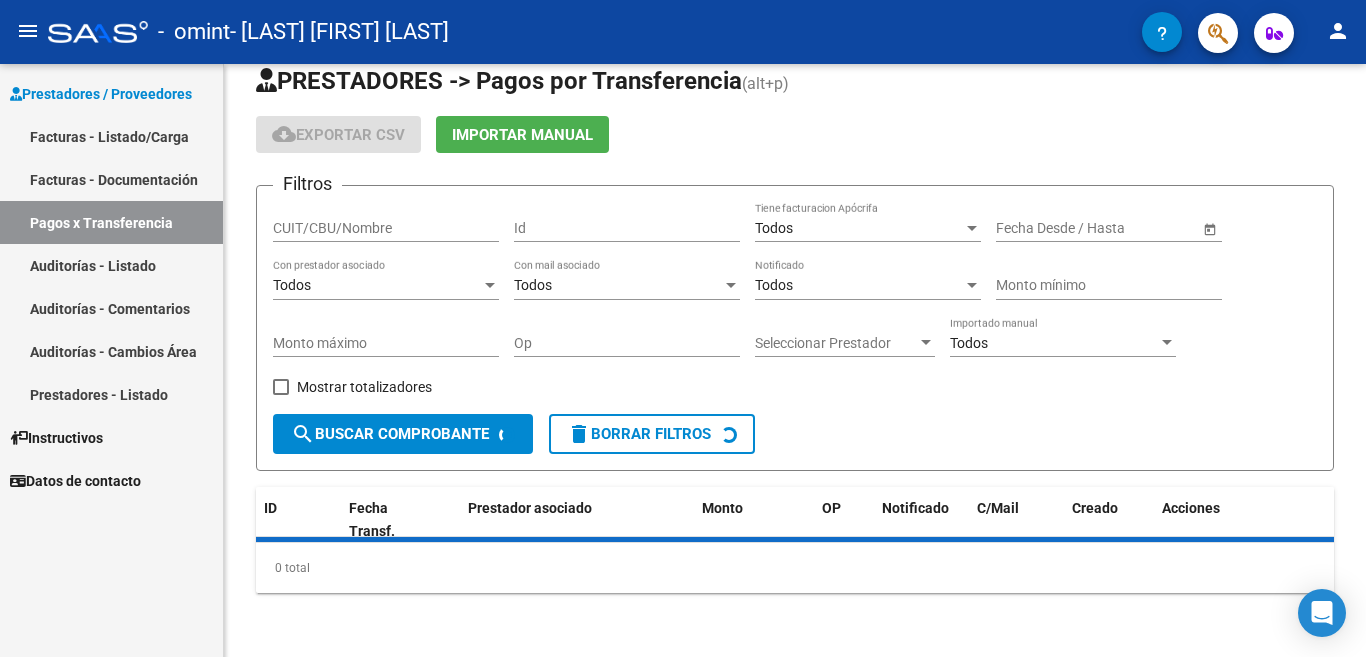 scroll, scrollTop: 0, scrollLeft: 0, axis: both 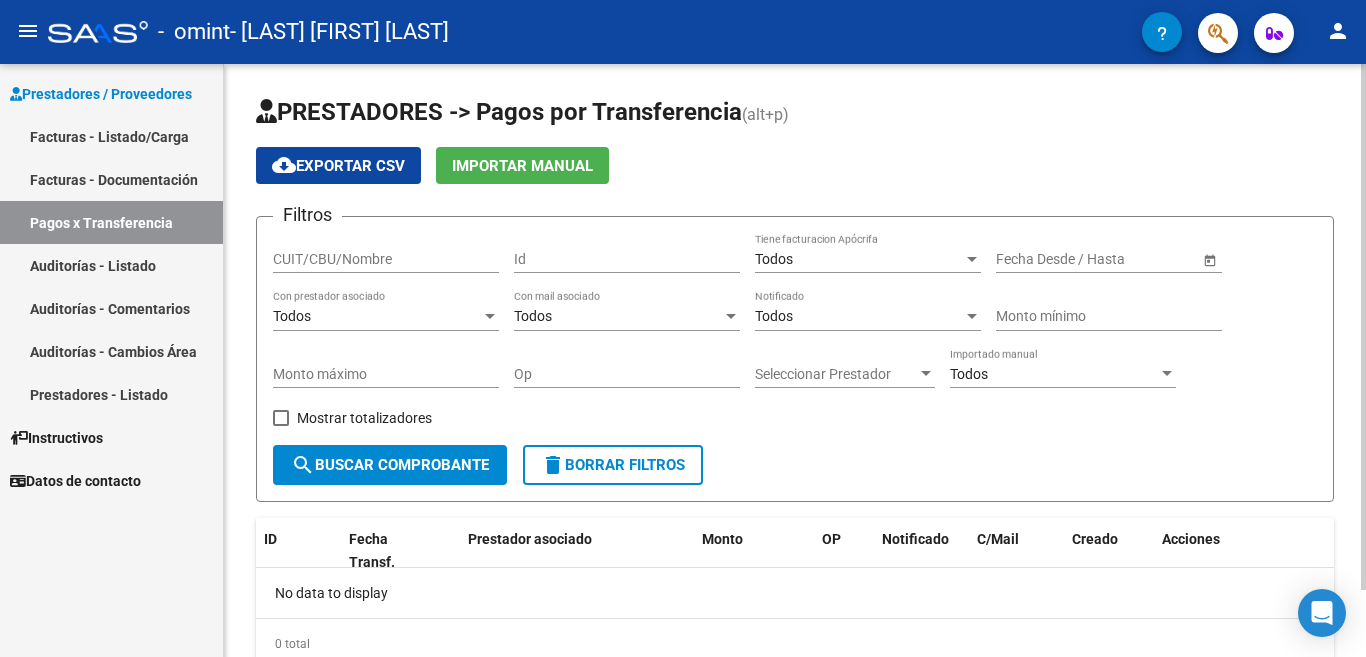 click on "PRESTADORES -> Pagos por Transferencia (alt+p) cloud_download  Exportar CSV   Importar Manual Filtros CUIT/CBU/Nombre Id Todos Tiene facturacion Apócrifa Start date – End date Fecha Desde / Hasta Todos Con prestador asociado Todos Con mail asociado Todos Notificado Monto mínimo Monto máximo Op Seleccionar Prestador Seleccionar Prestador Todos Importado manual    Mostrar totalizadores  search  Buscar Comprobante  delete  Borrar Filtros  ID Fecha Transf. Prestador asociado Monto OP Notificado C/Mail Creado Acciones No data to display  0 total   1" 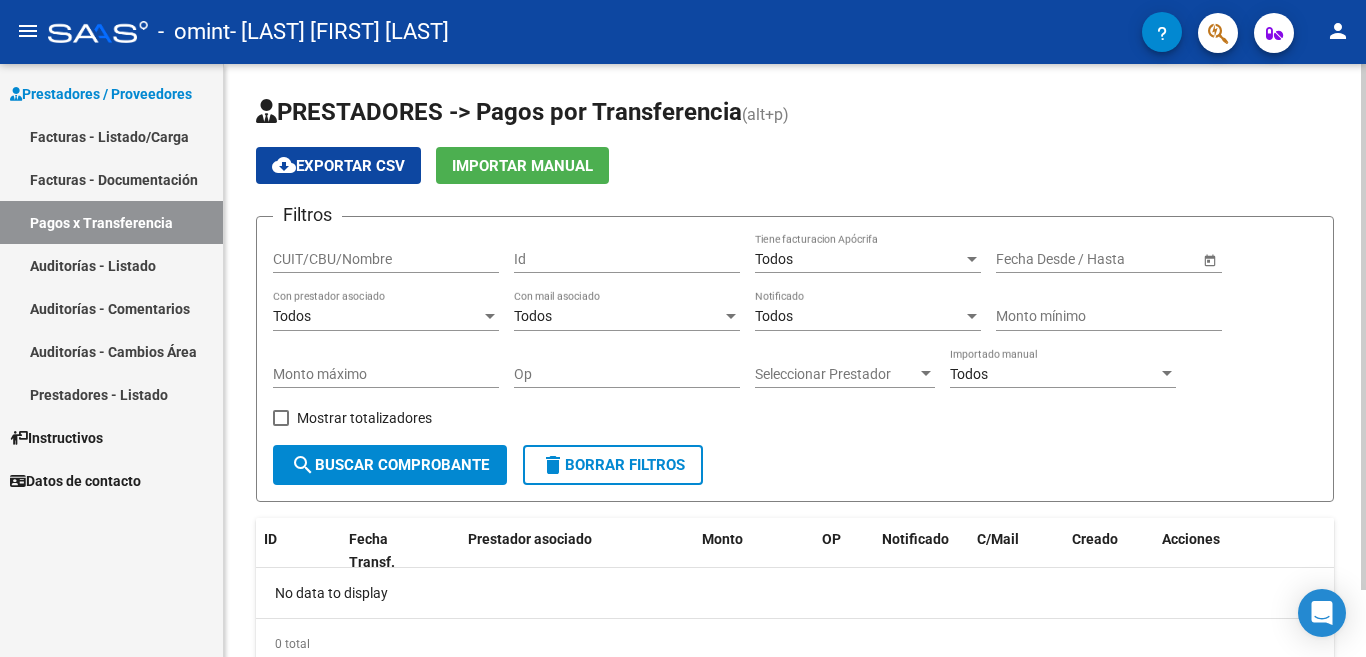 click 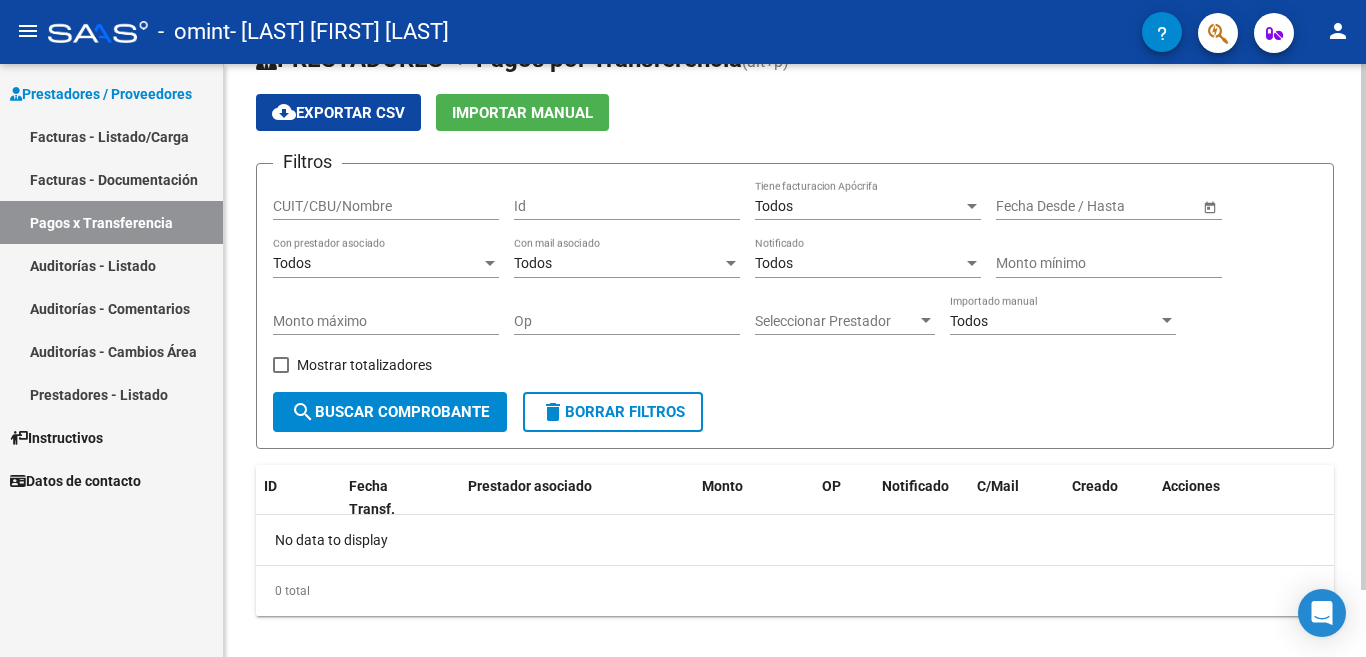 click 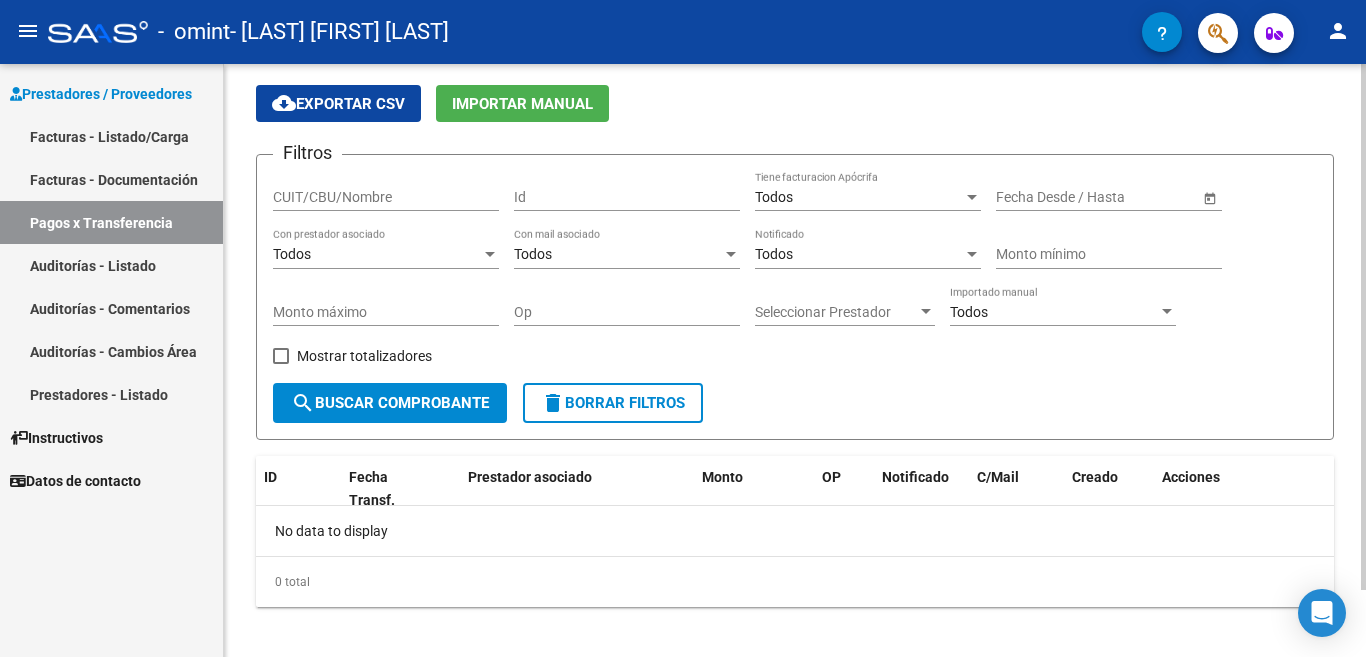 click 